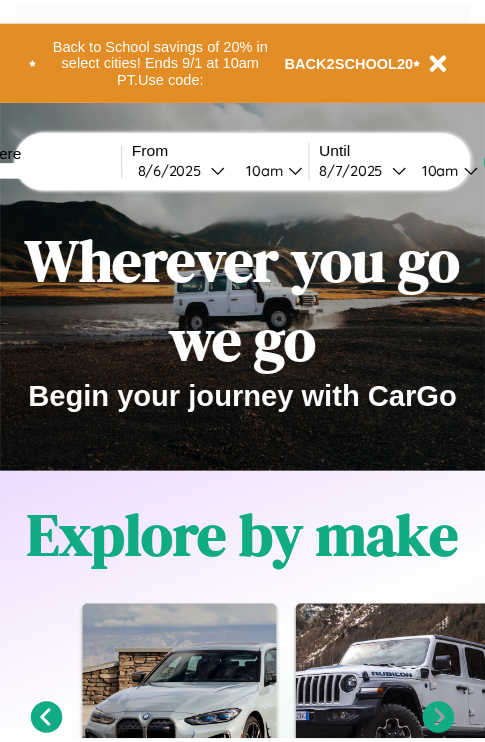 scroll, scrollTop: 0, scrollLeft: 0, axis: both 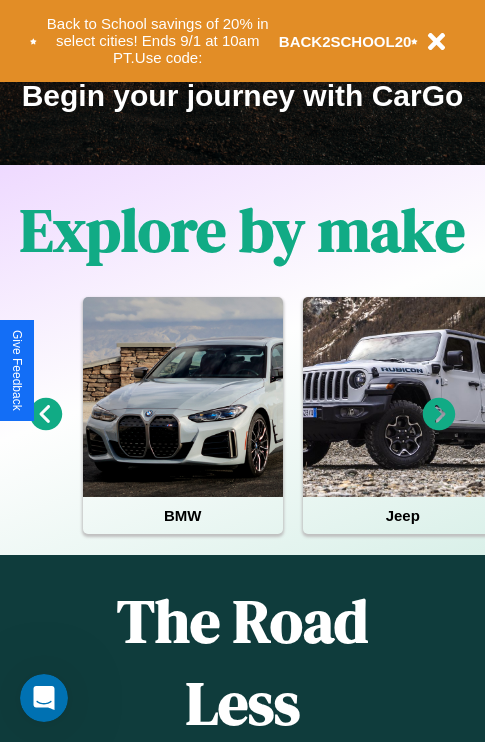 click 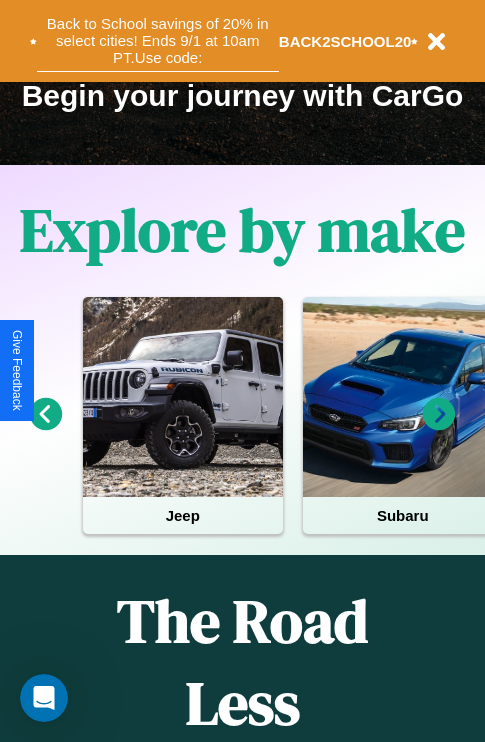 click on "Back to School savings of 20% in select cities! Ends 9/1 at 10am PT.  Use code:" at bounding box center (158, 41) 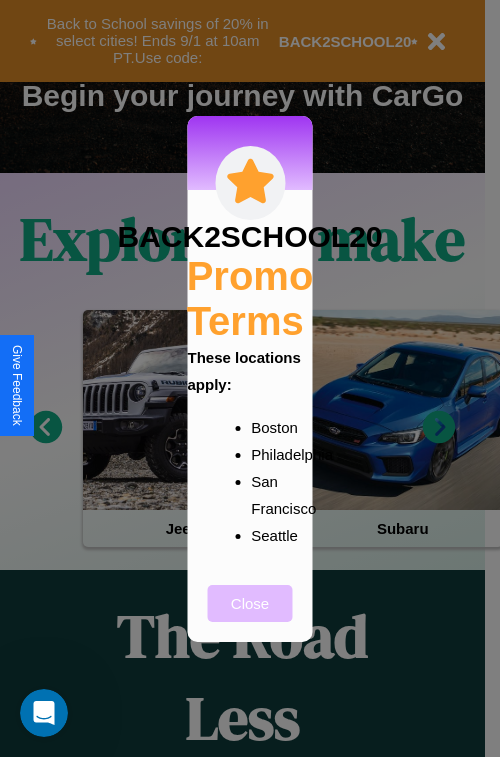 click on "Close" at bounding box center [250, 603] 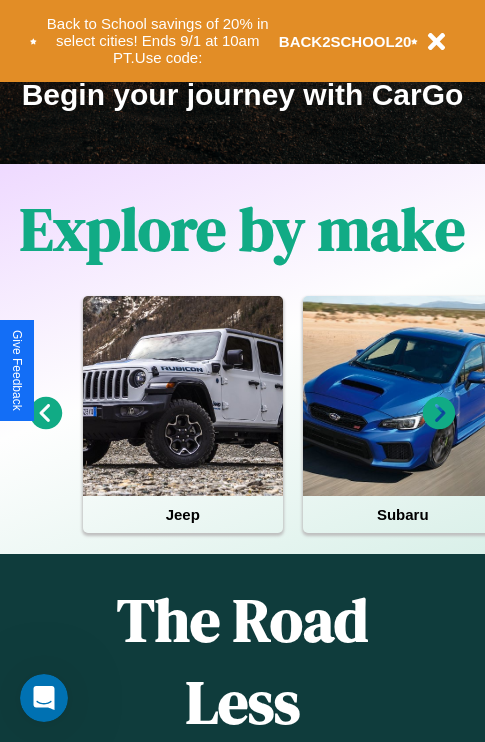 scroll, scrollTop: 308, scrollLeft: 0, axis: vertical 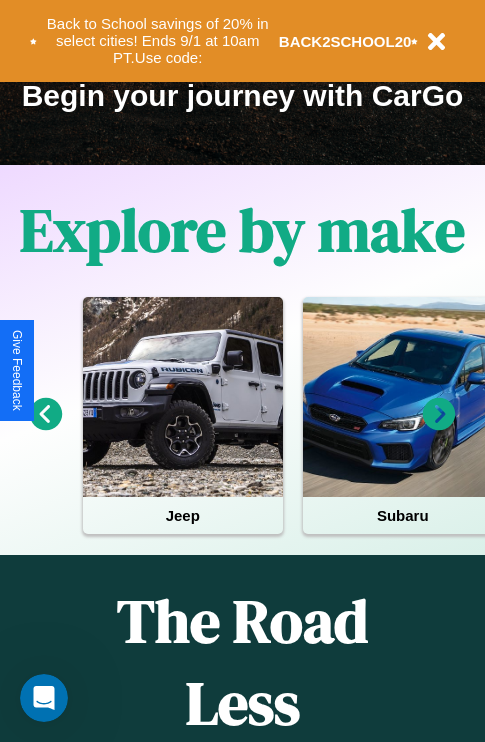 click 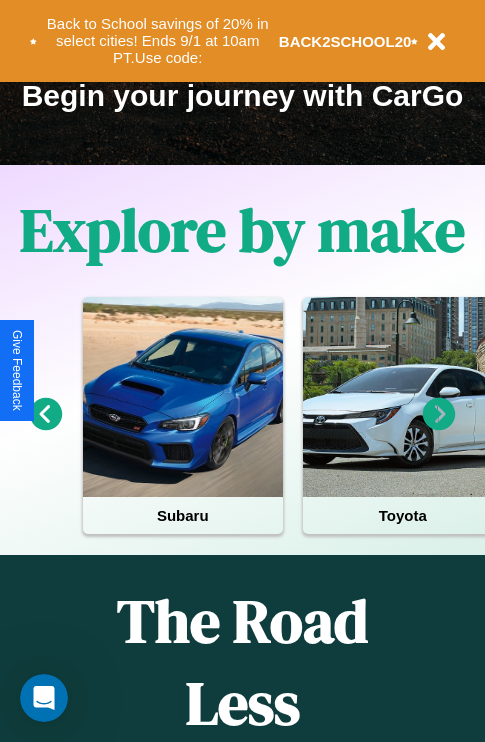 click 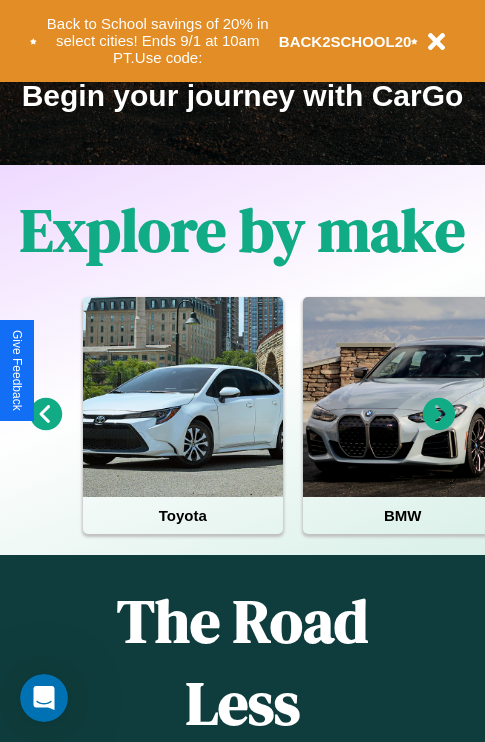 scroll, scrollTop: 113, scrollLeft: 458, axis: both 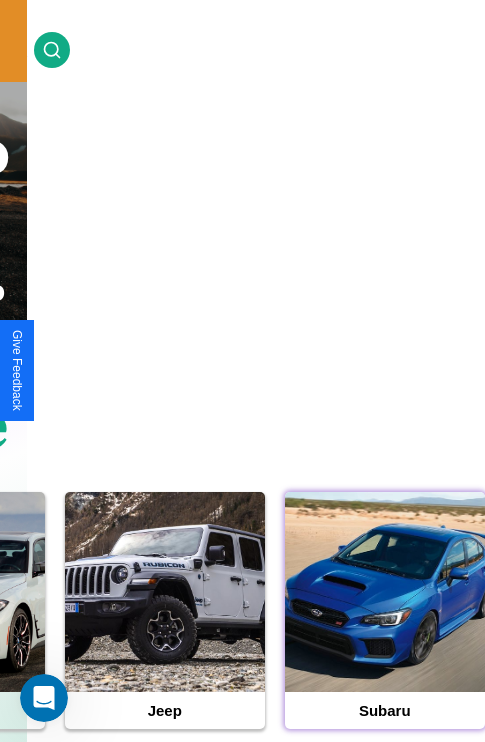click at bounding box center (385, 592) 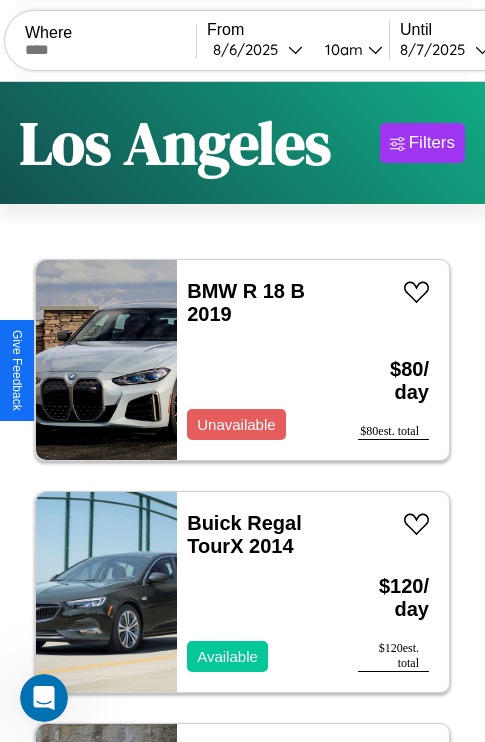 scroll, scrollTop: 79, scrollLeft: 0, axis: vertical 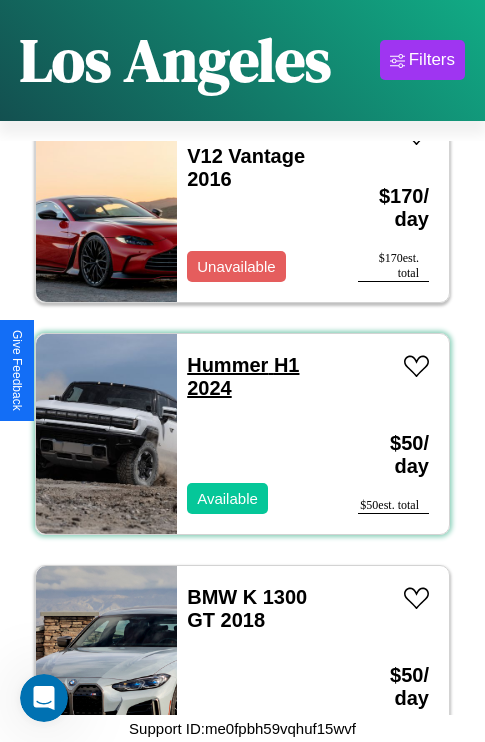 click on "Hummer   H1   2024" at bounding box center [243, 376] 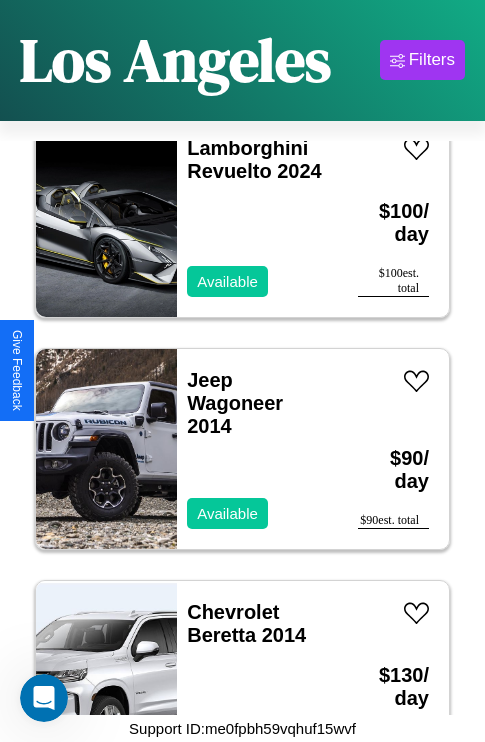 scroll, scrollTop: 30310, scrollLeft: 0, axis: vertical 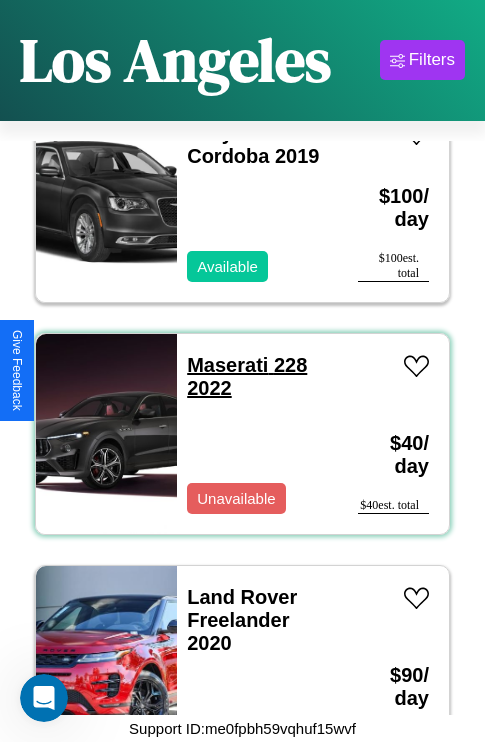 click on "Maserati   228   2022" at bounding box center (247, 376) 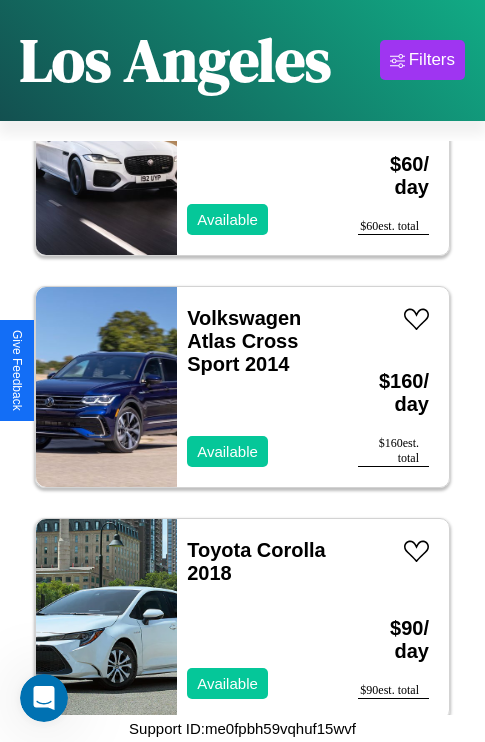 scroll, scrollTop: 771, scrollLeft: 0, axis: vertical 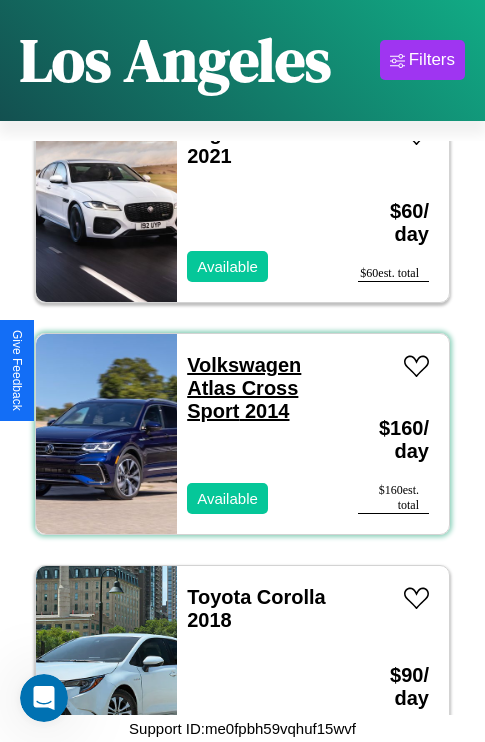 click on "Volkswagen   Atlas Cross Sport   2014" at bounding box center [244, 388] 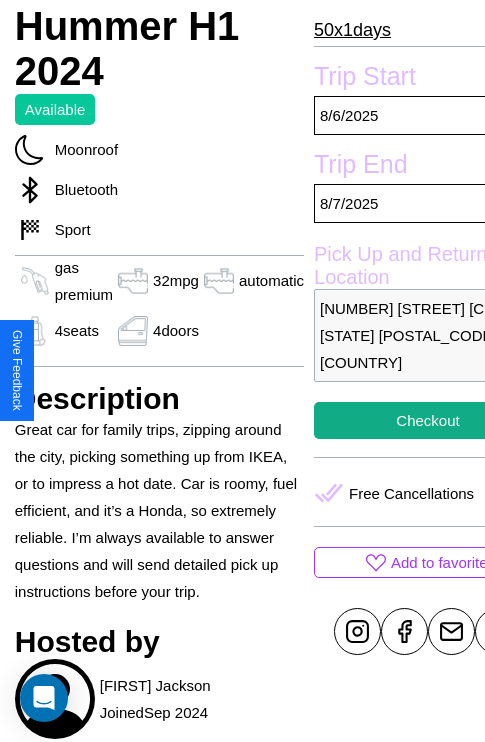 scroll, scrollTop: 709, scrollLeft: 87, axis: both 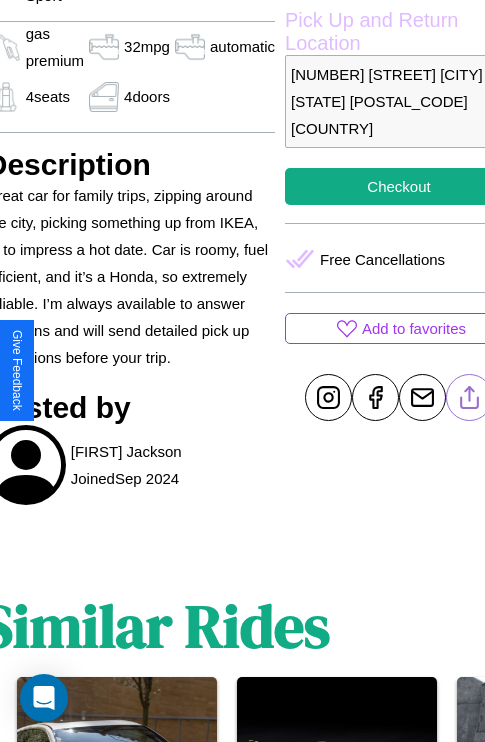 click 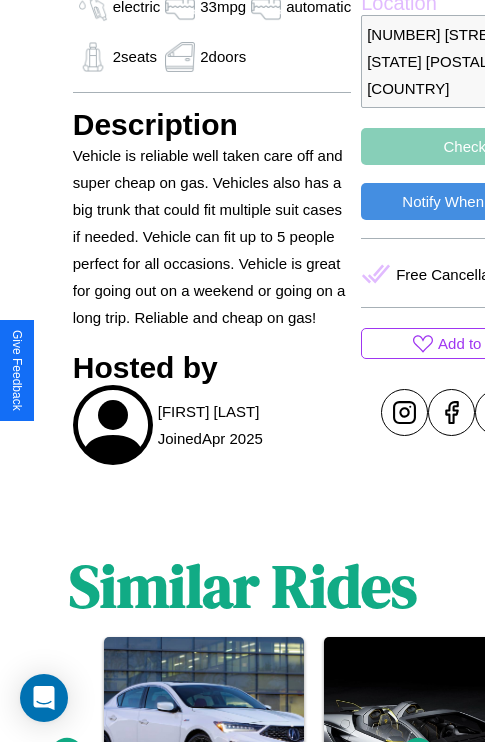 scroll, scrollTop: 946, scrollLeft: 0, axis: vertical 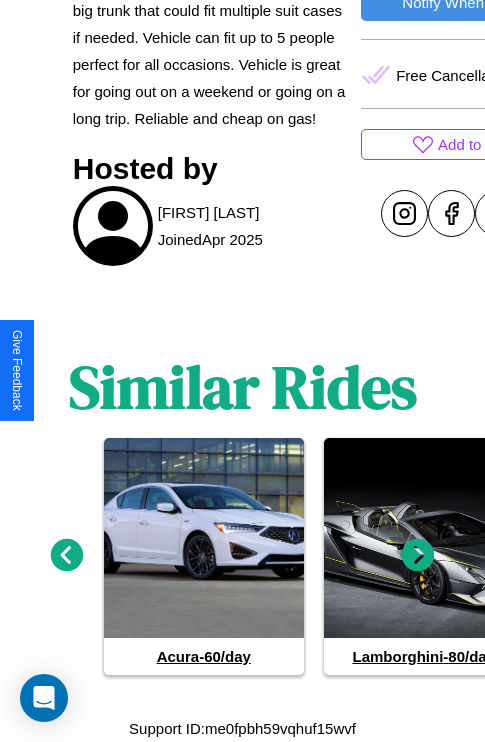 click 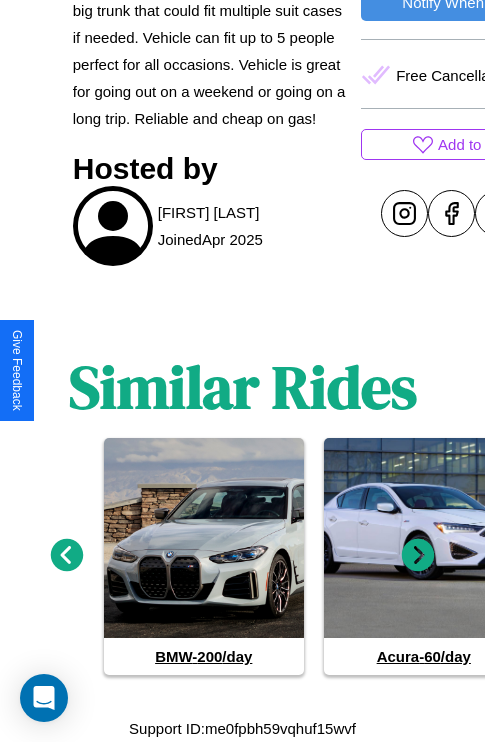 click 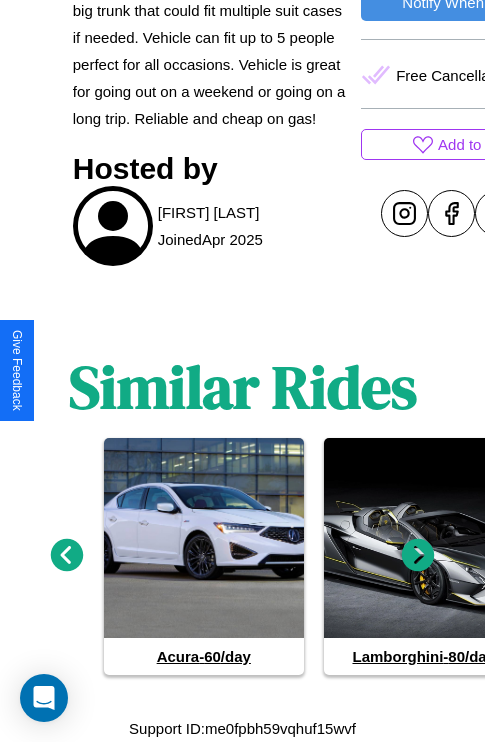click 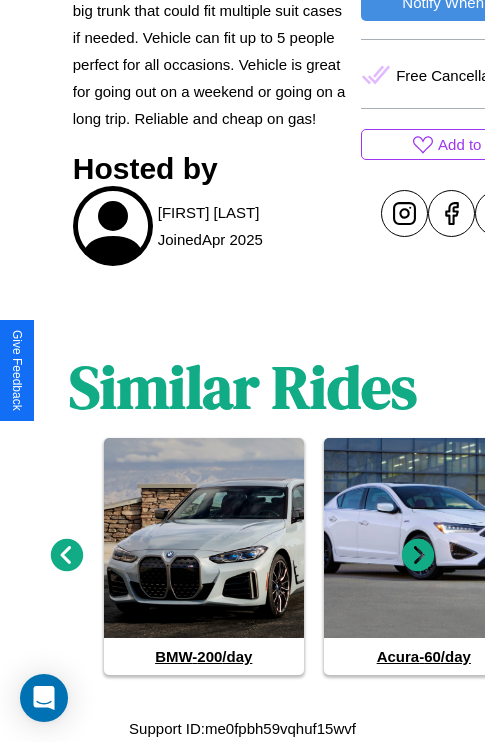 click 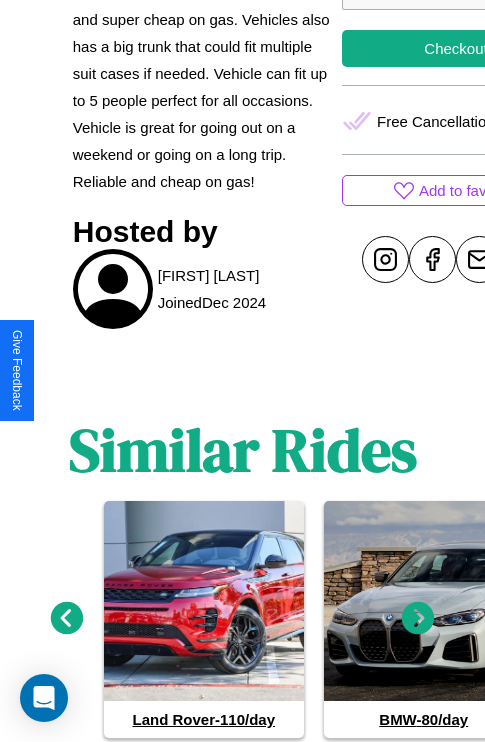 scroll, scrollTop: 937, scrollLeft: 0, axis: vertical 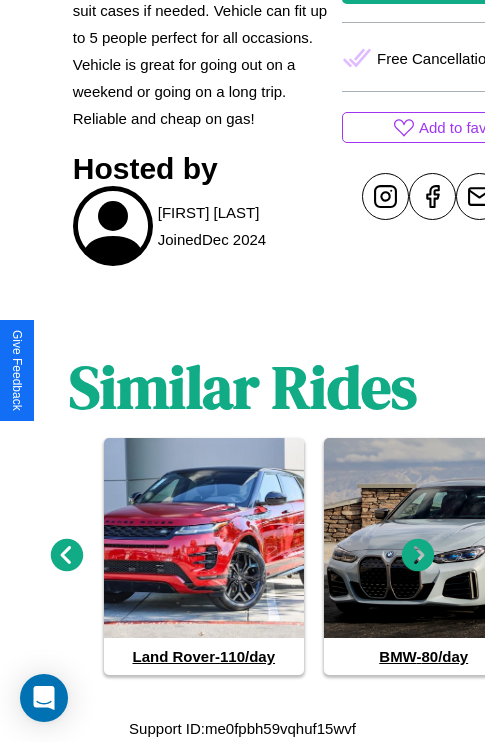 click 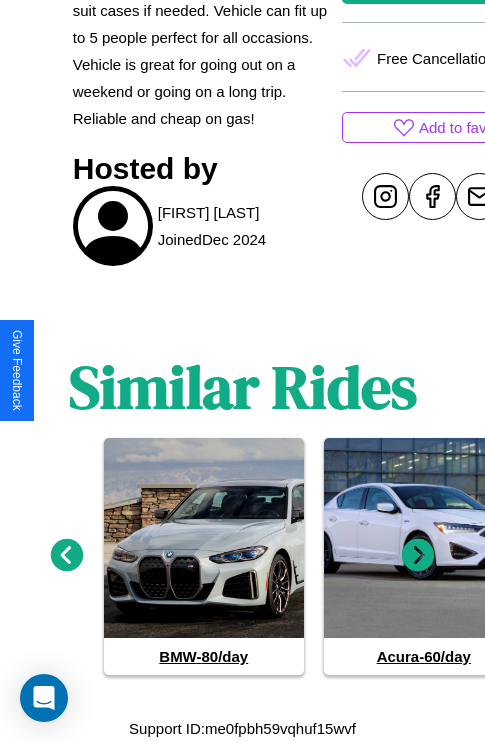 click 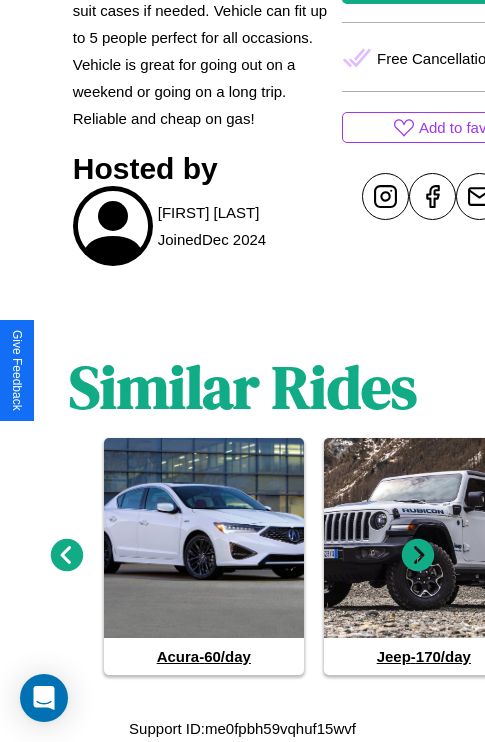 click 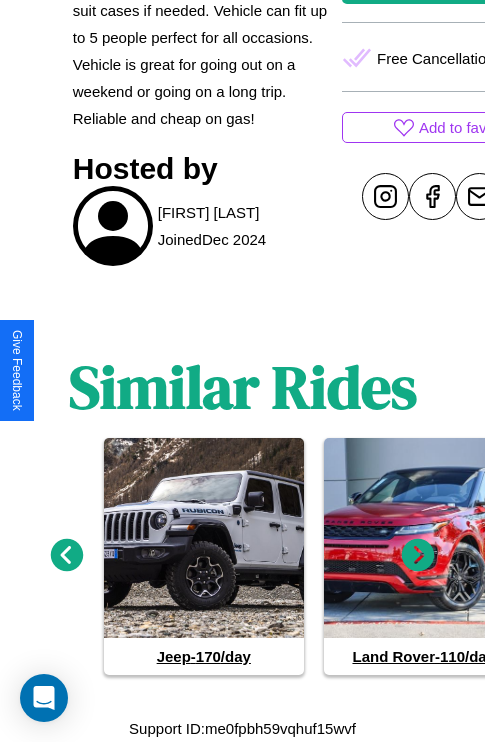 click 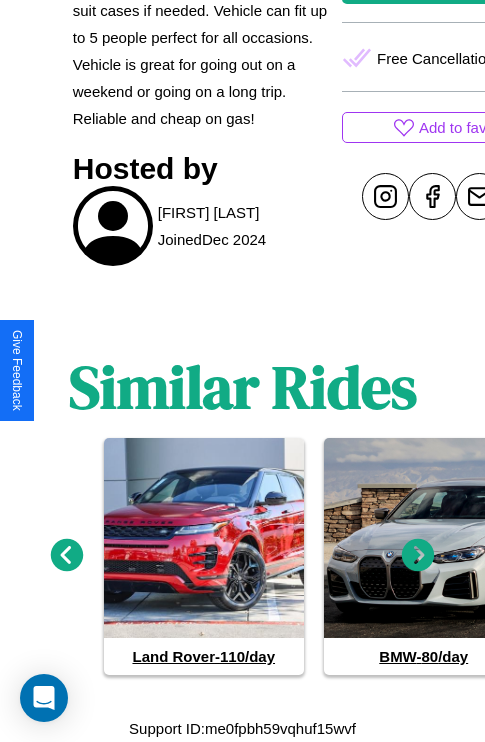 click 